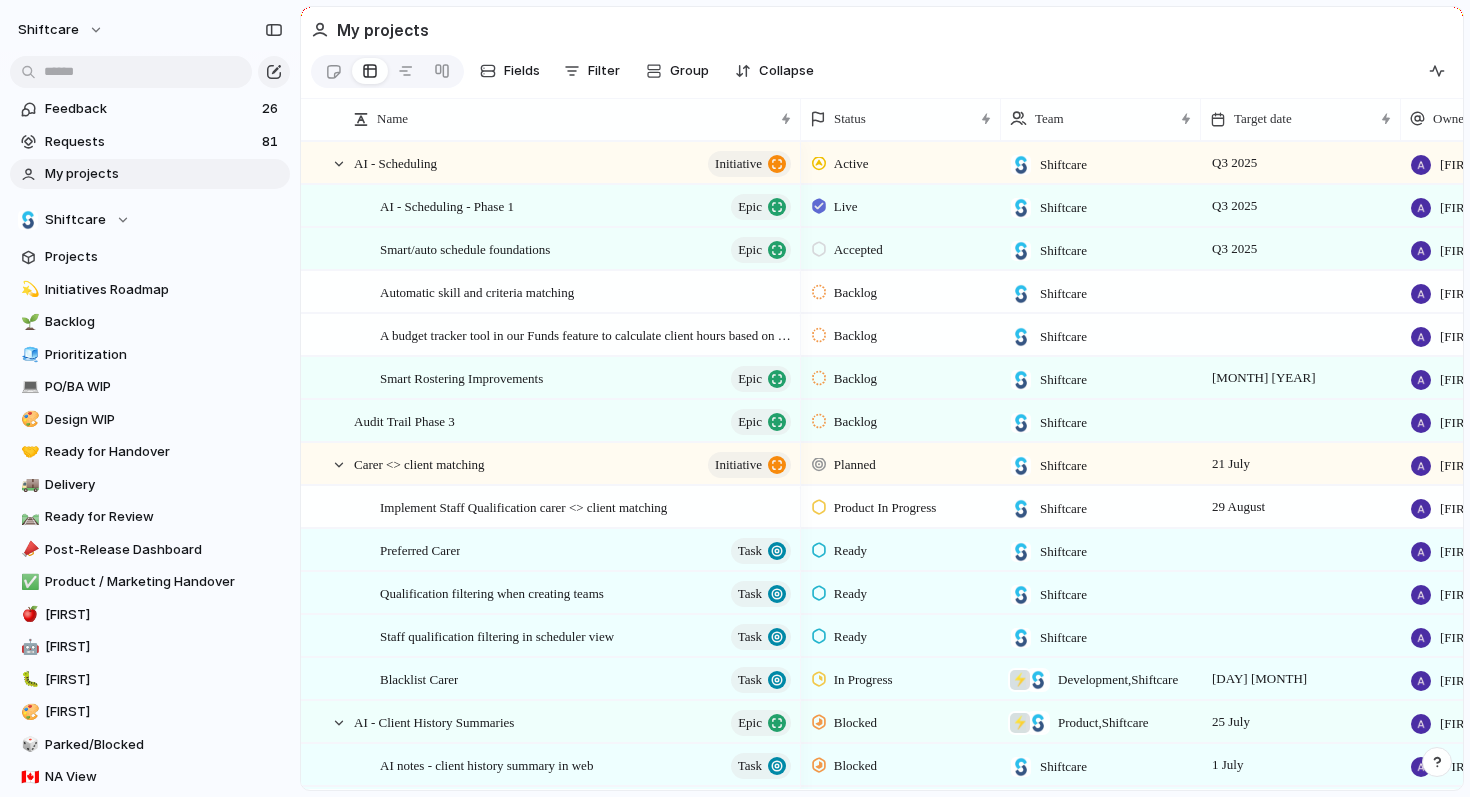 scroll, scrollTop: 0, scrollLeft: 0, axis: both 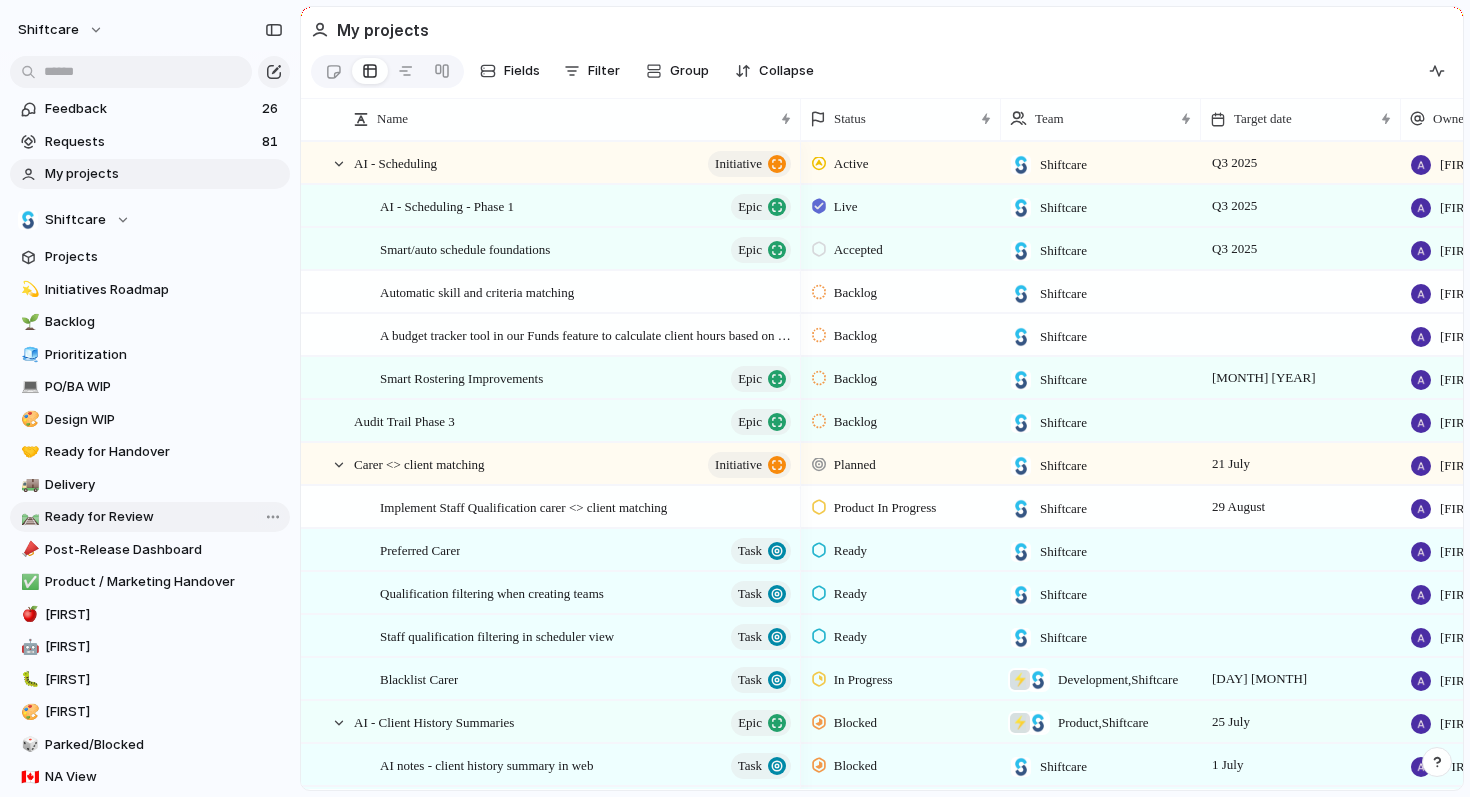 click on "Ready for Review" at bounding box center (164, 517) 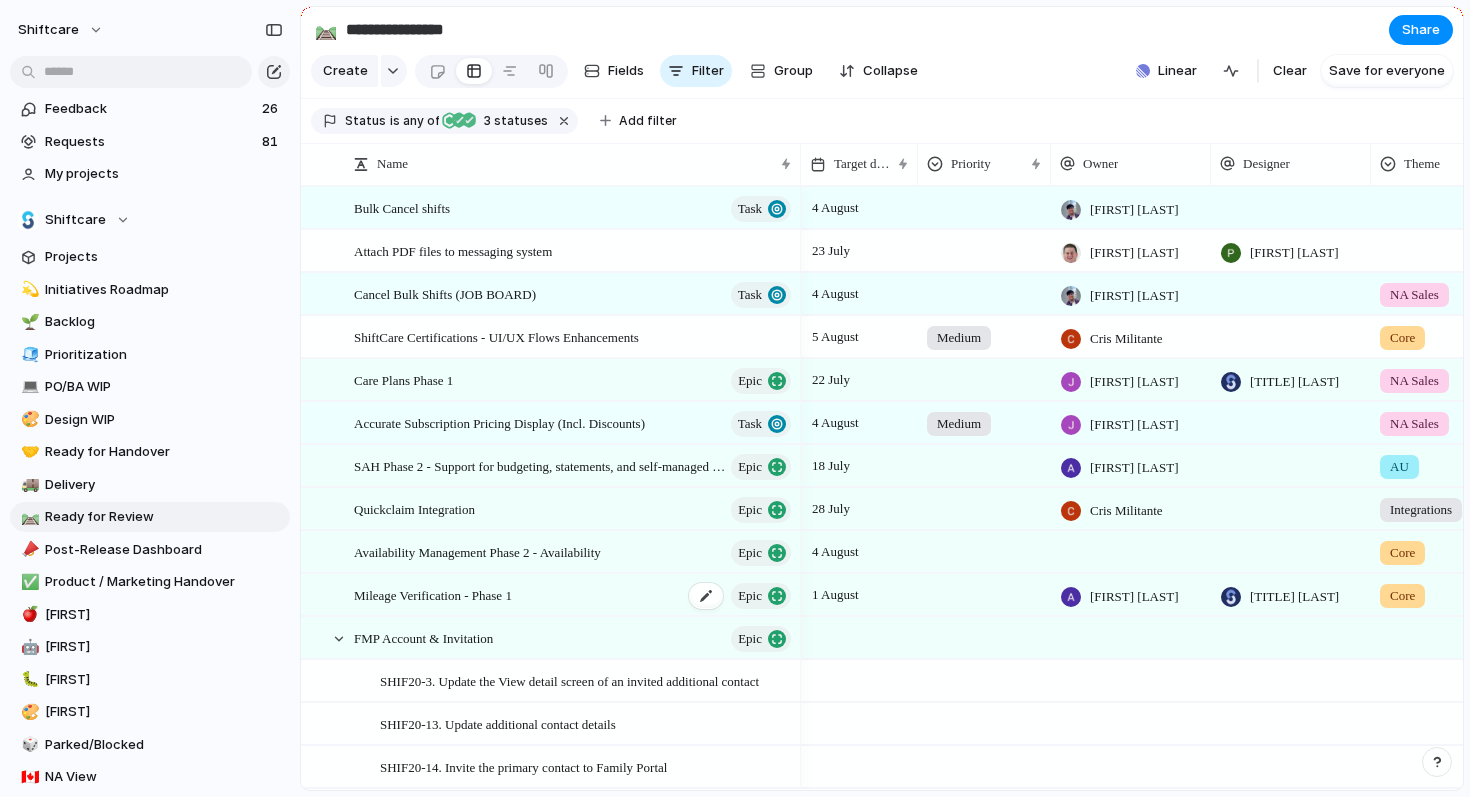 scroll, scrollTop: 98, scrollLeft: 0, axis: vertical 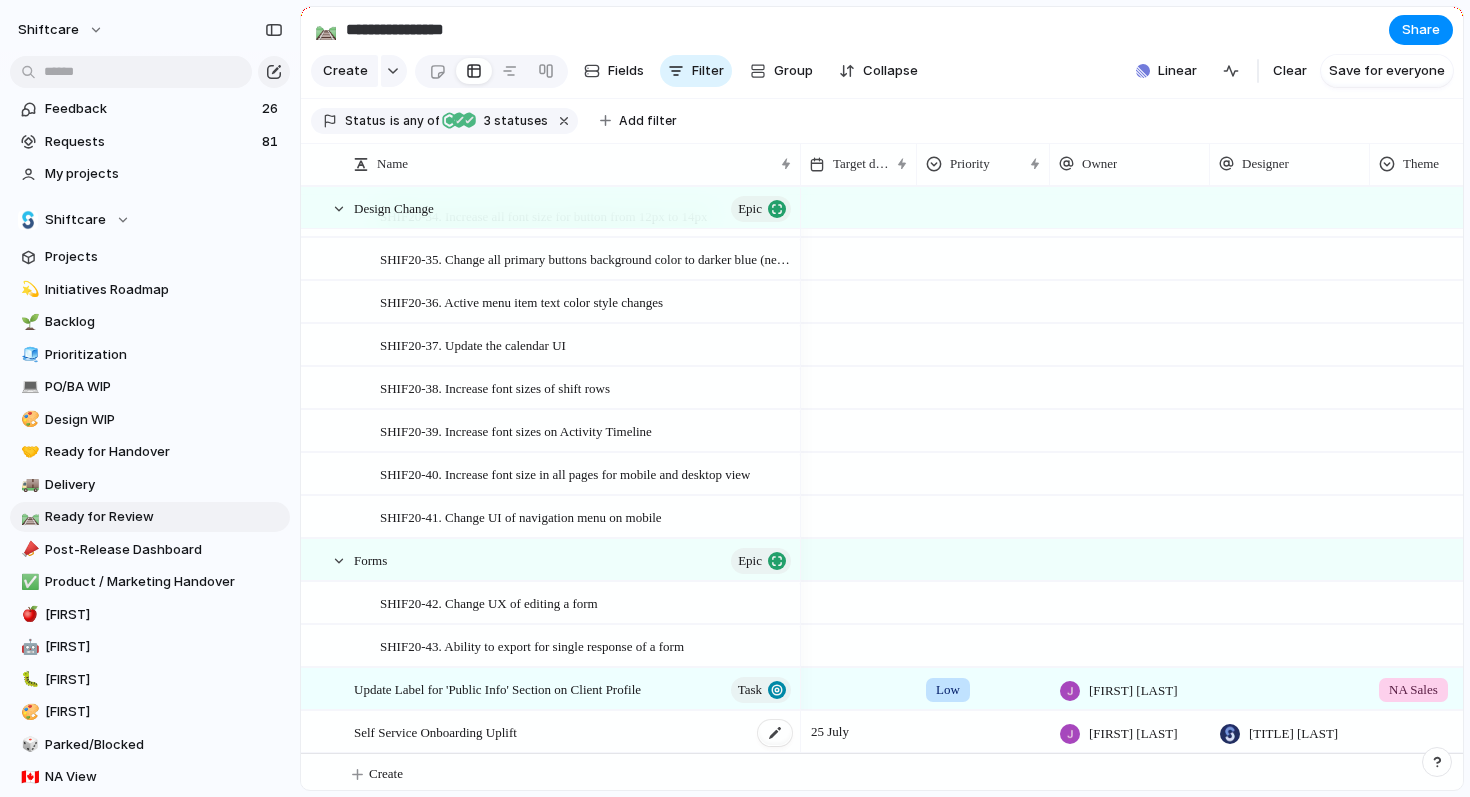 click on "Self Service Onboarding Uplift" at bounding box center (435, 731) 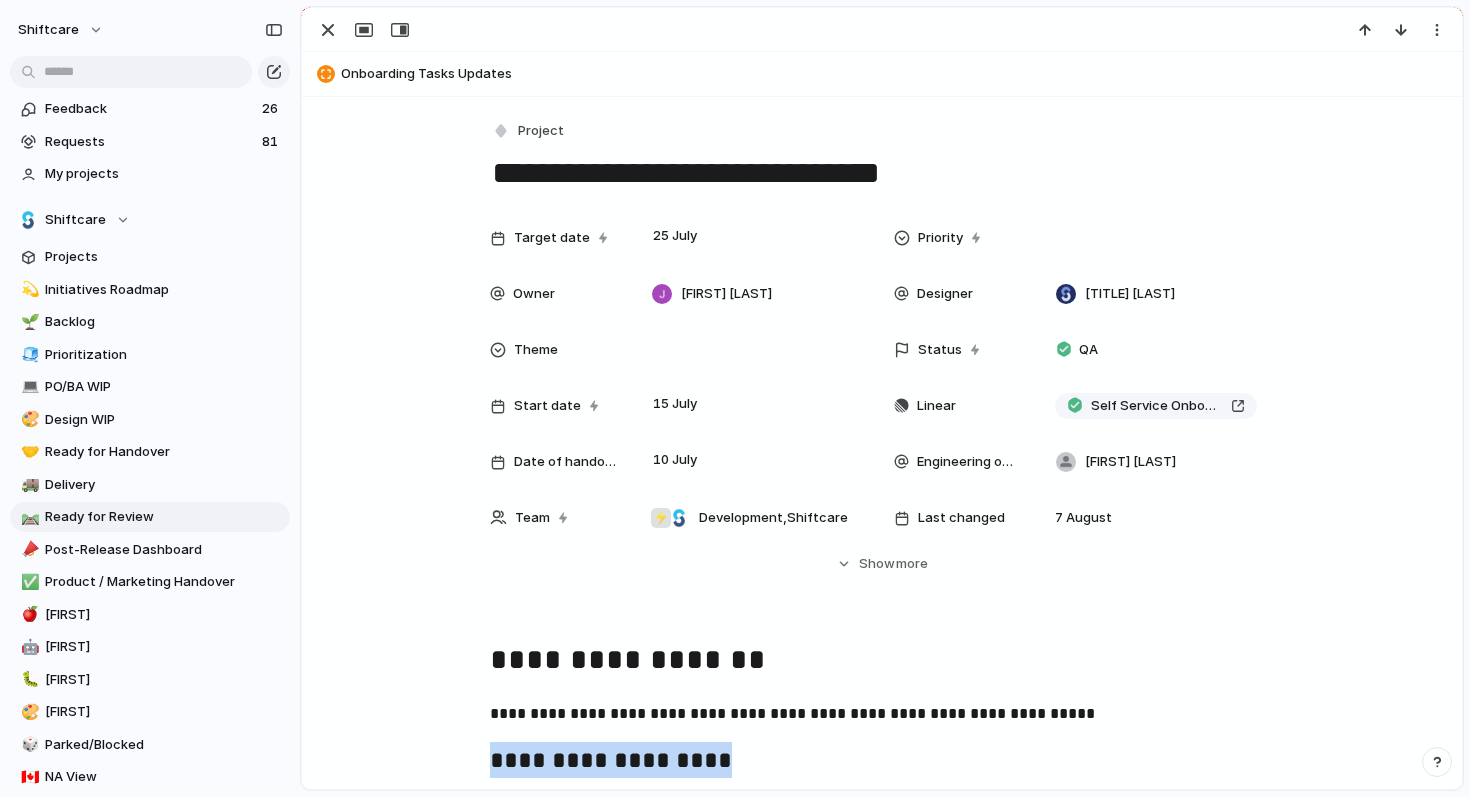 click on "**********" at bounding box center (882, 3097) 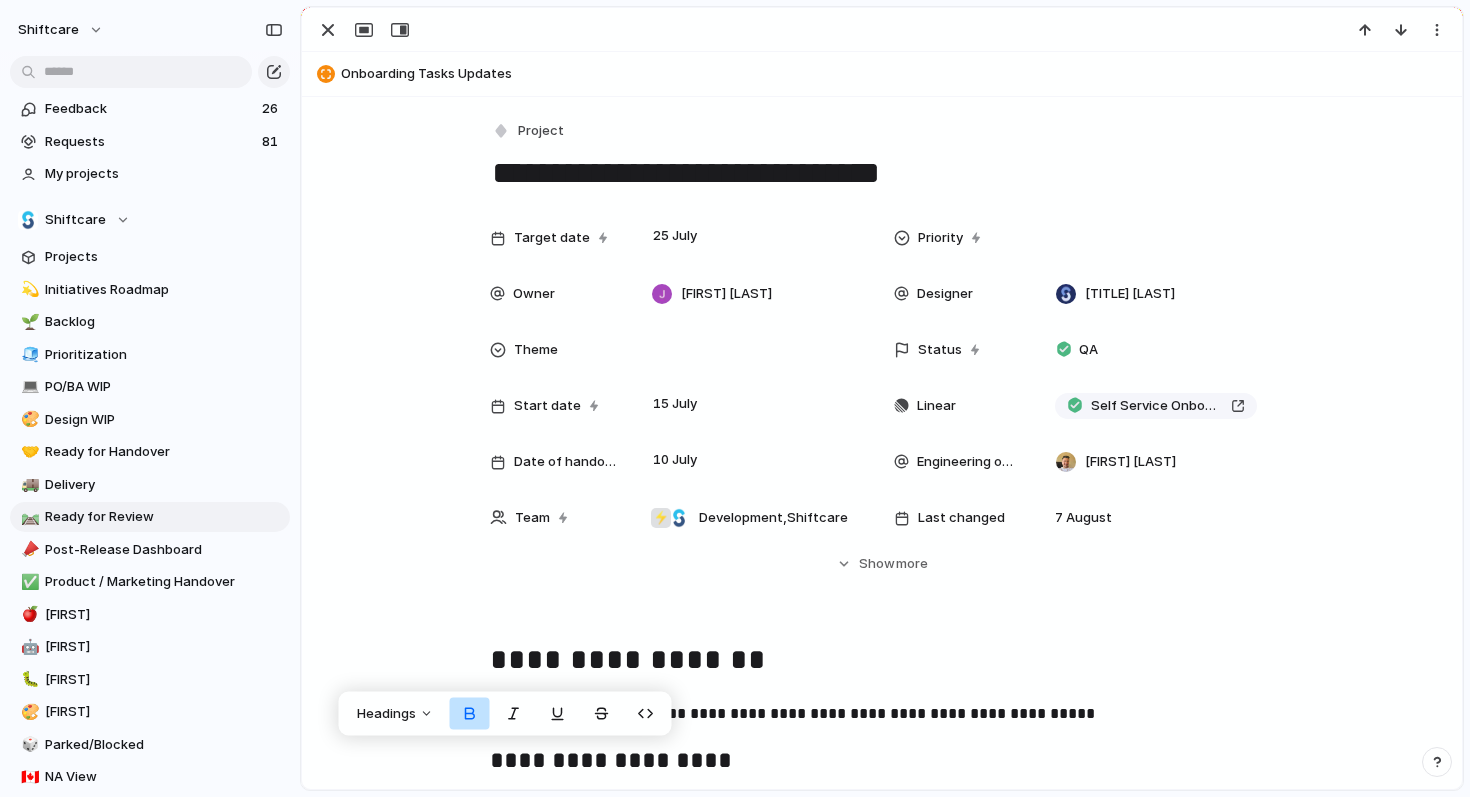 click on "**********" at bounding box center [882, 661] 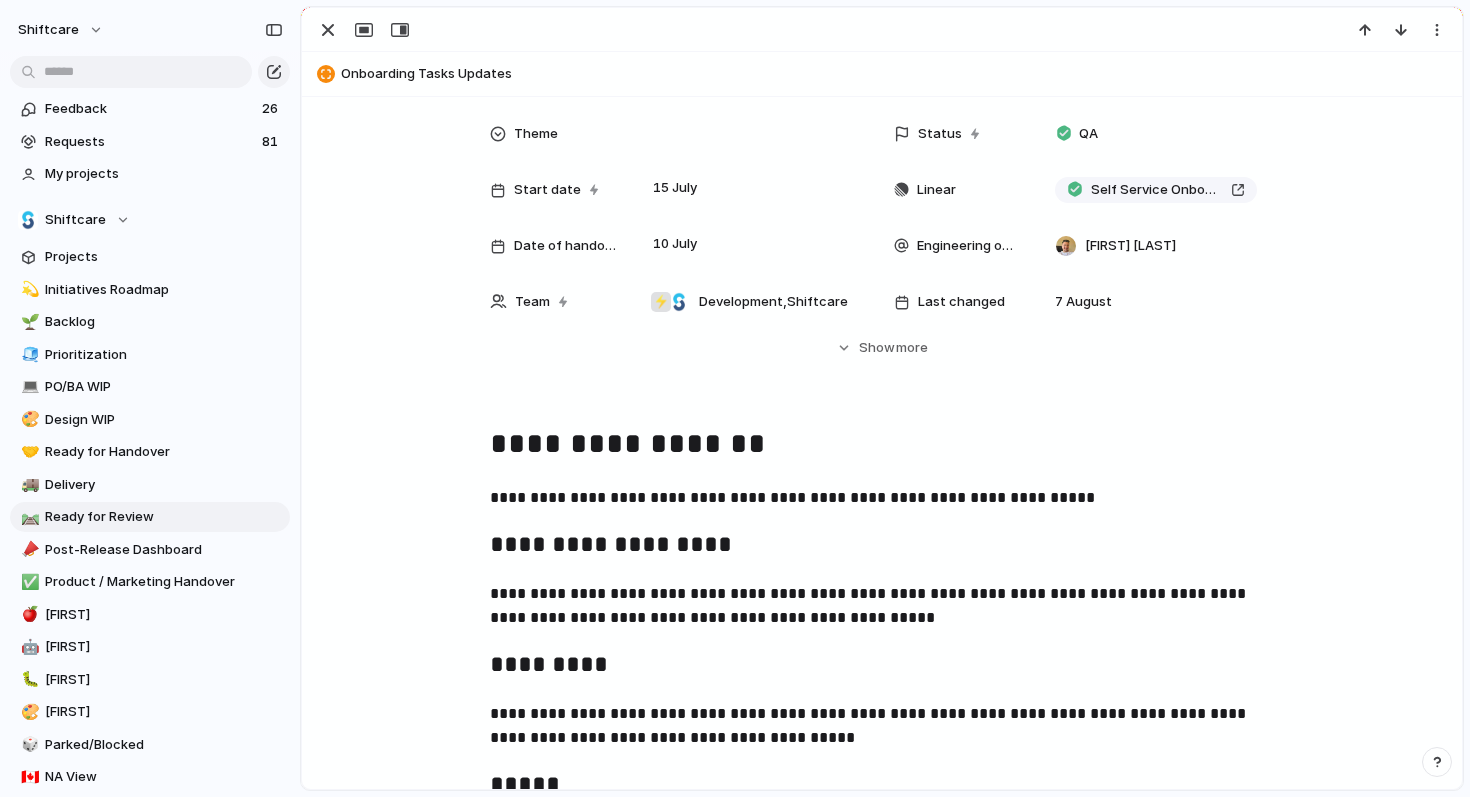 scroll, scrollTop: 0, scrollLeft: 0, axis: both 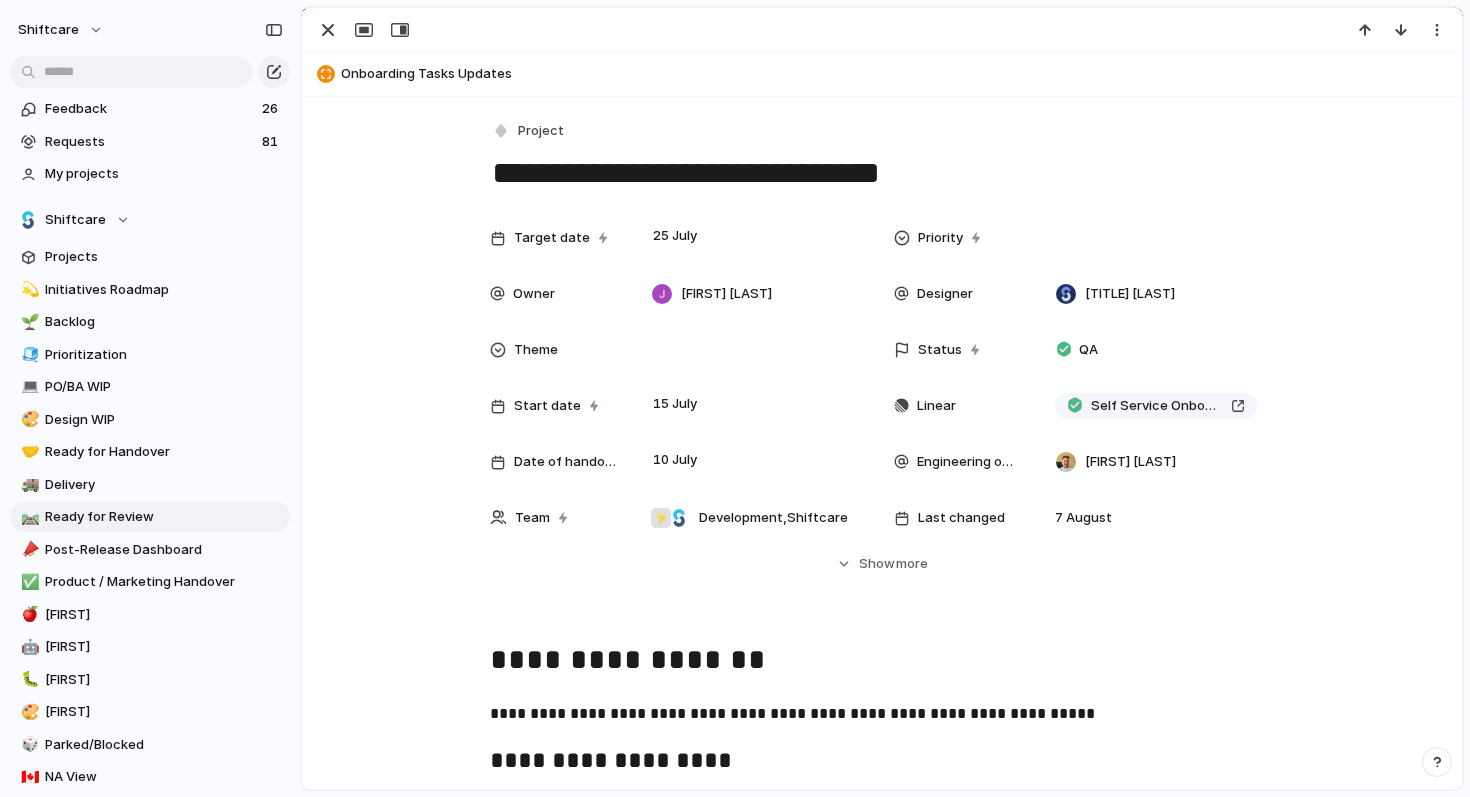 click on "**********" at bounding box center (882, 173) 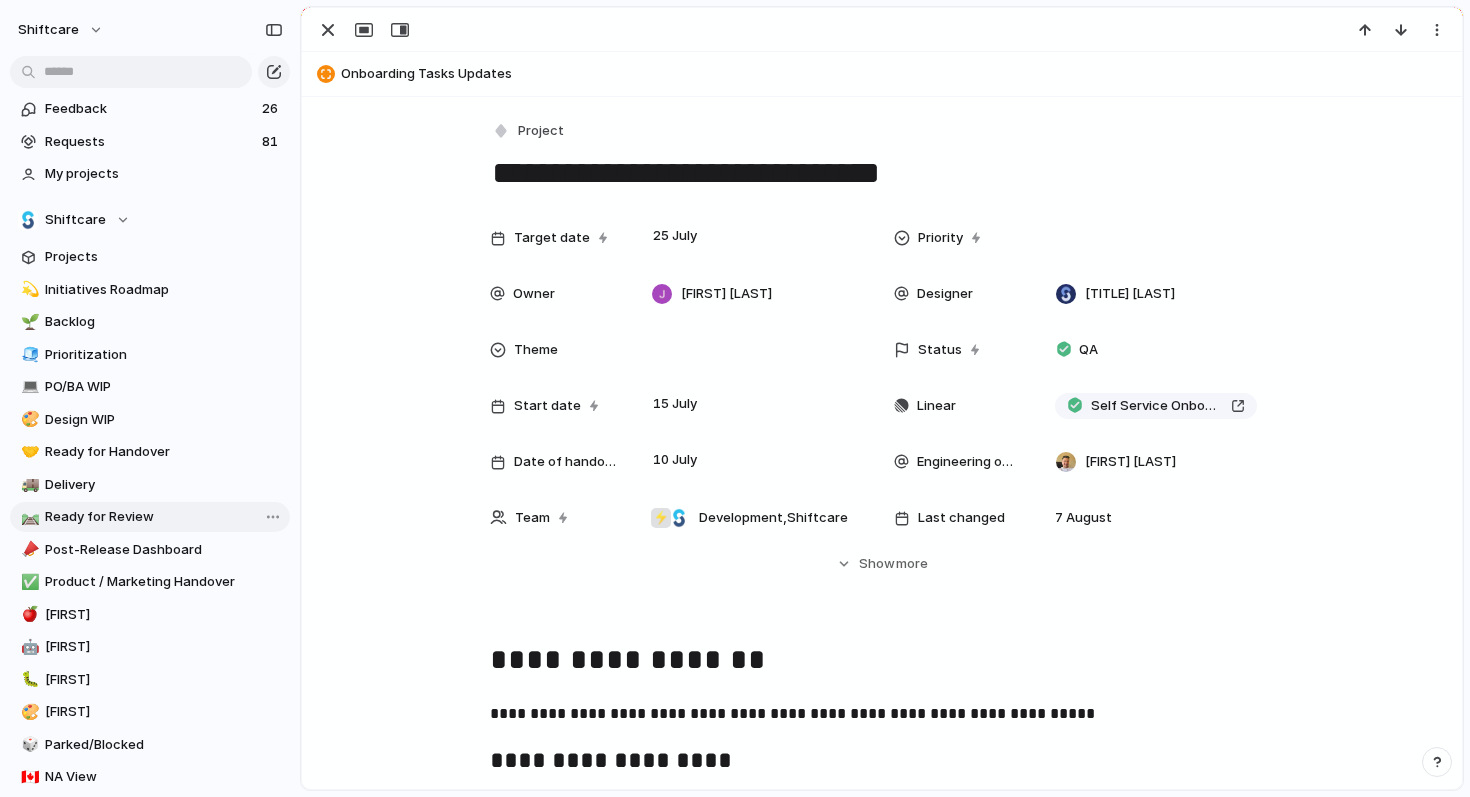 click on "Ready for Review" at bounding box center [164, 517] 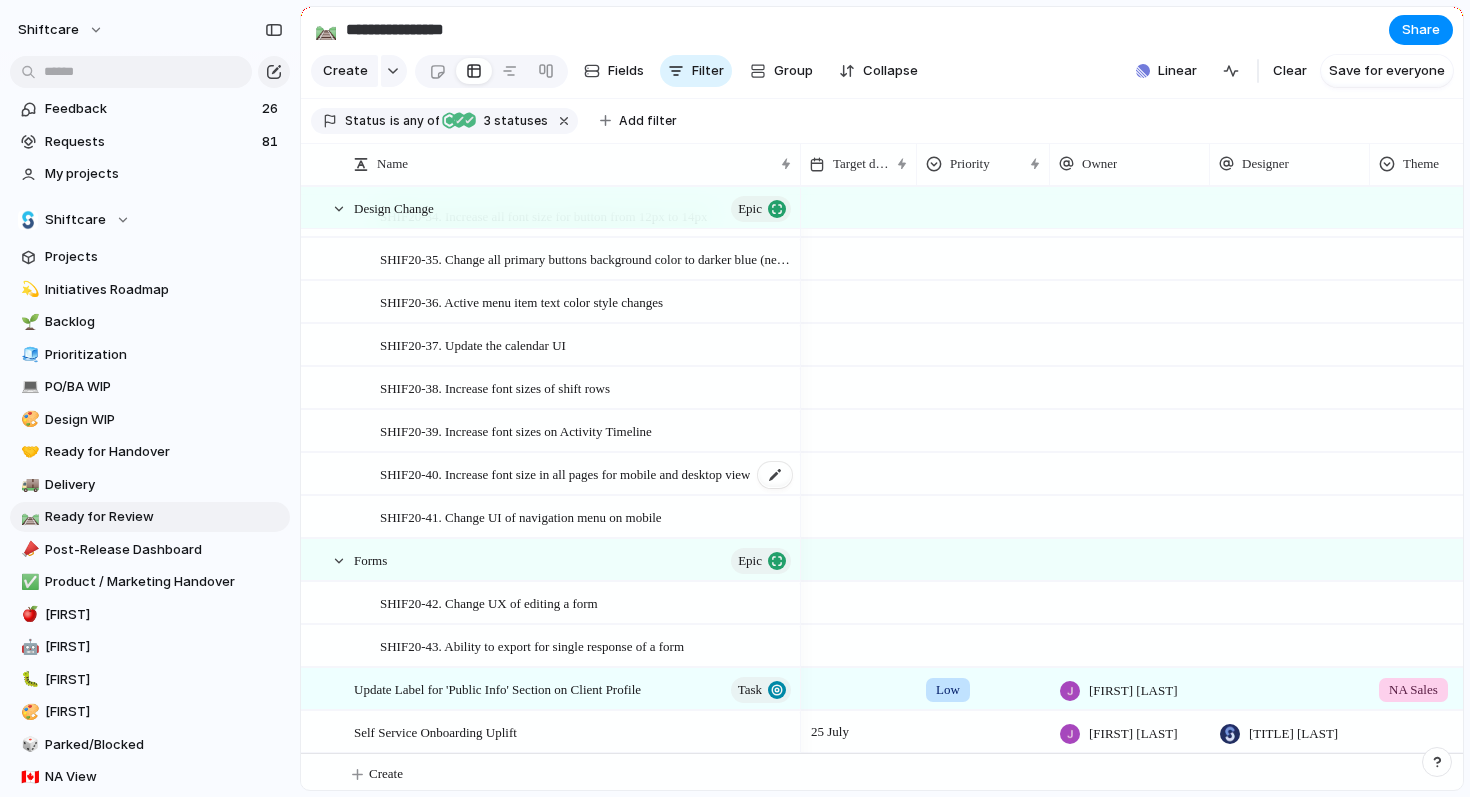 scroll, scrollTop: 1438, scrollLeft: 0, axis: vertical 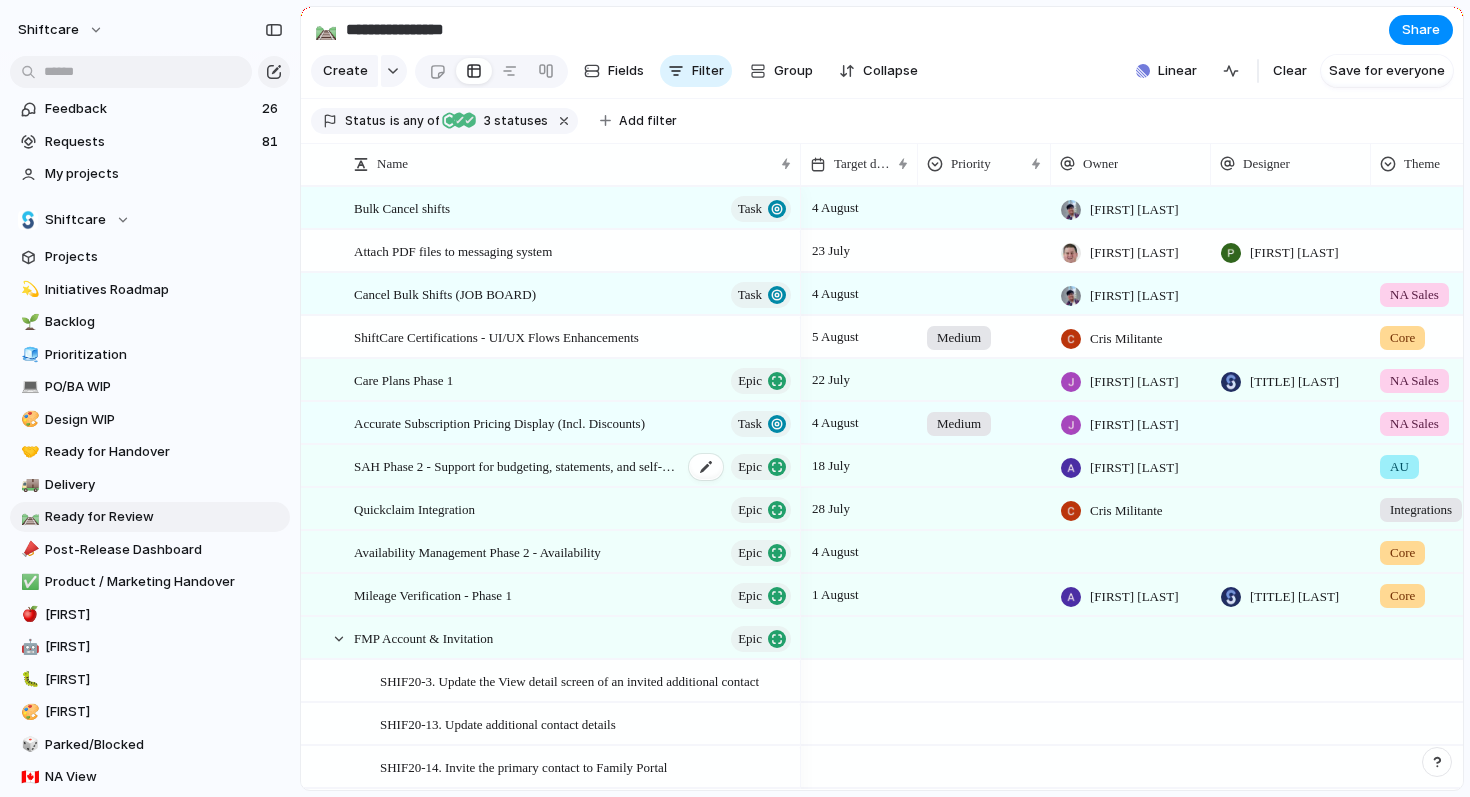 click on "SAH Phase 2 - Support for budgeting, statements, and self-managed workflows" at bounding box center [518, 465] 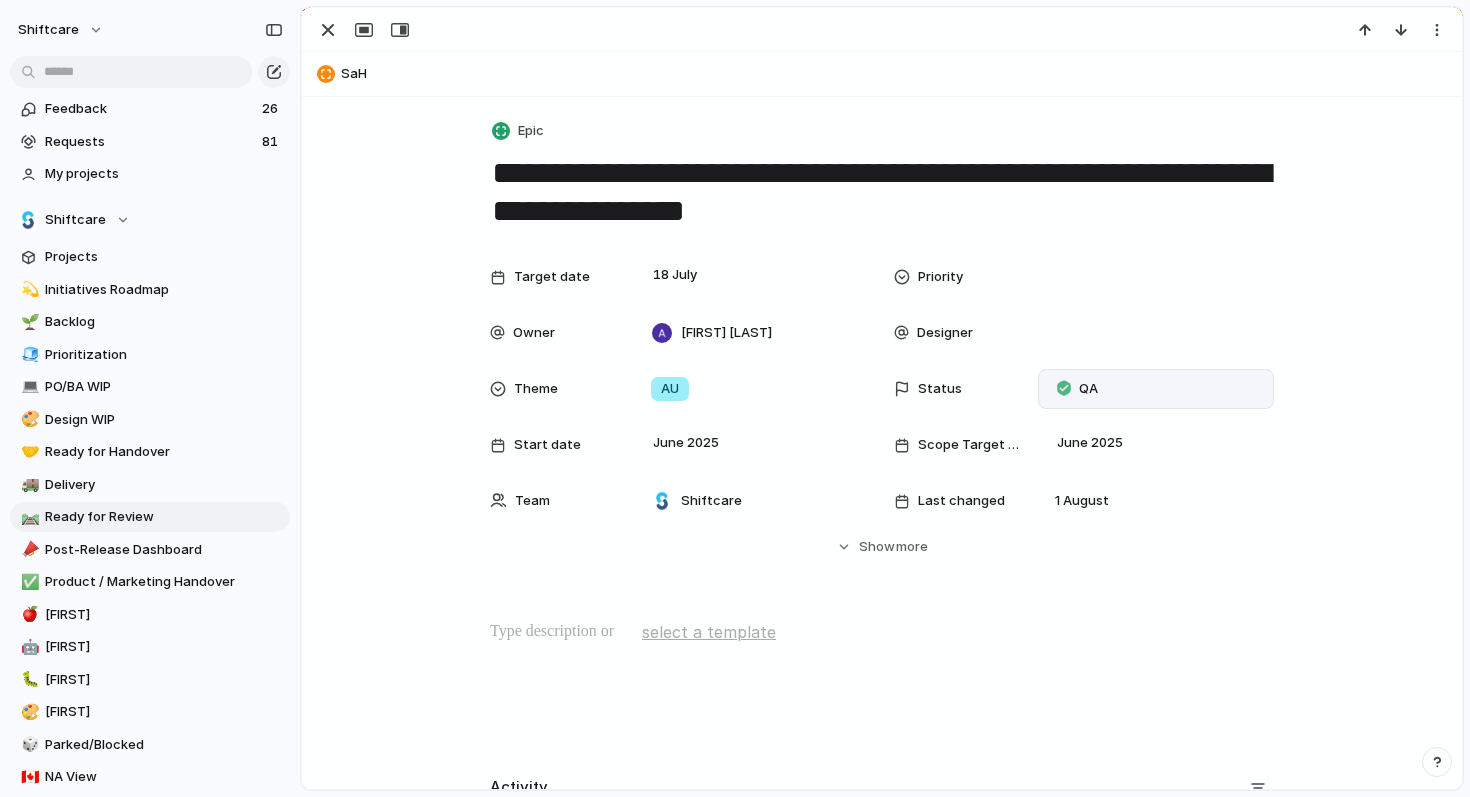 click on "QA" at bounding box center (1088, 389) 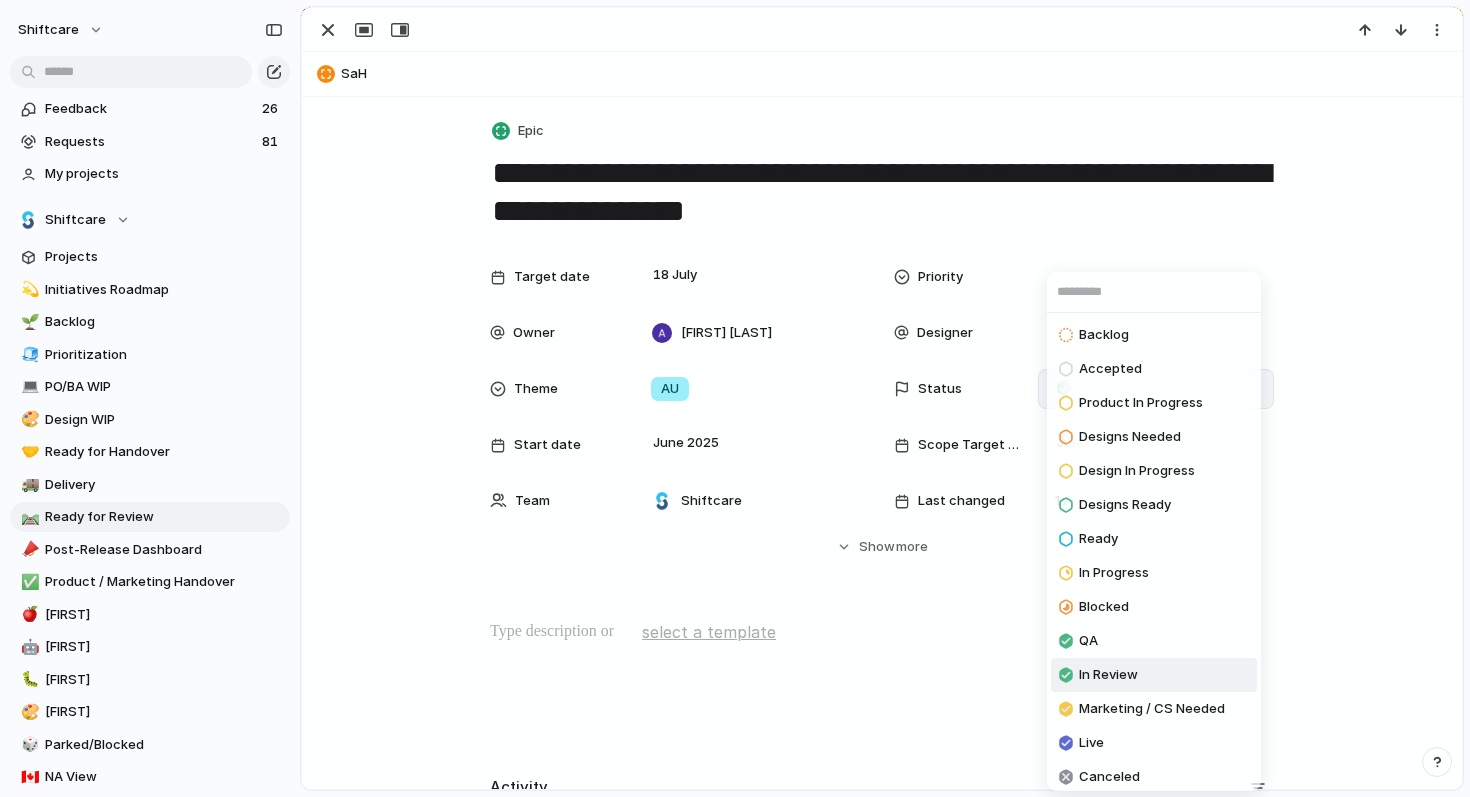 click on "In Review" at bounding box center (1108, 675) 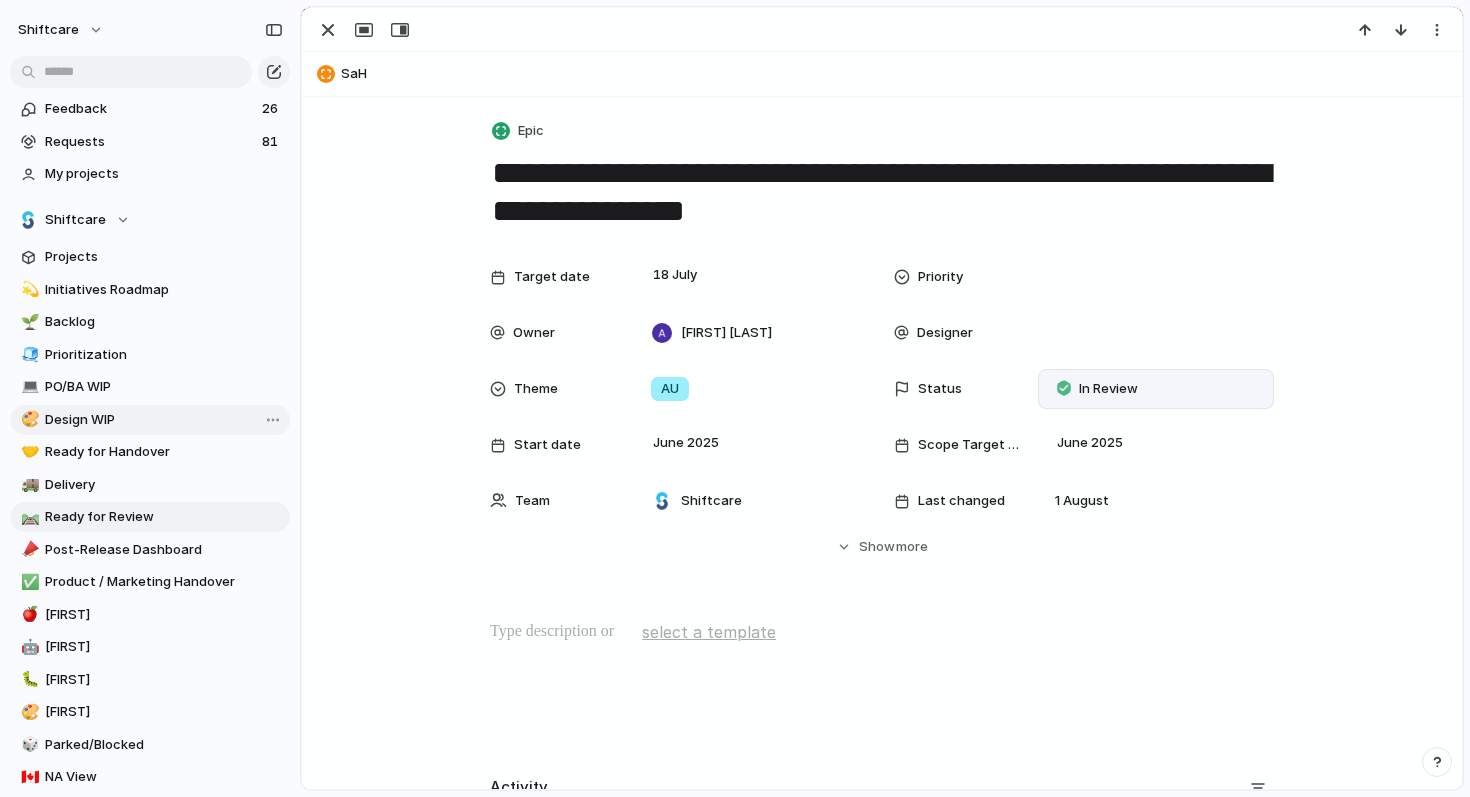 click on "Design WIP" at bounding box center [164, 420] 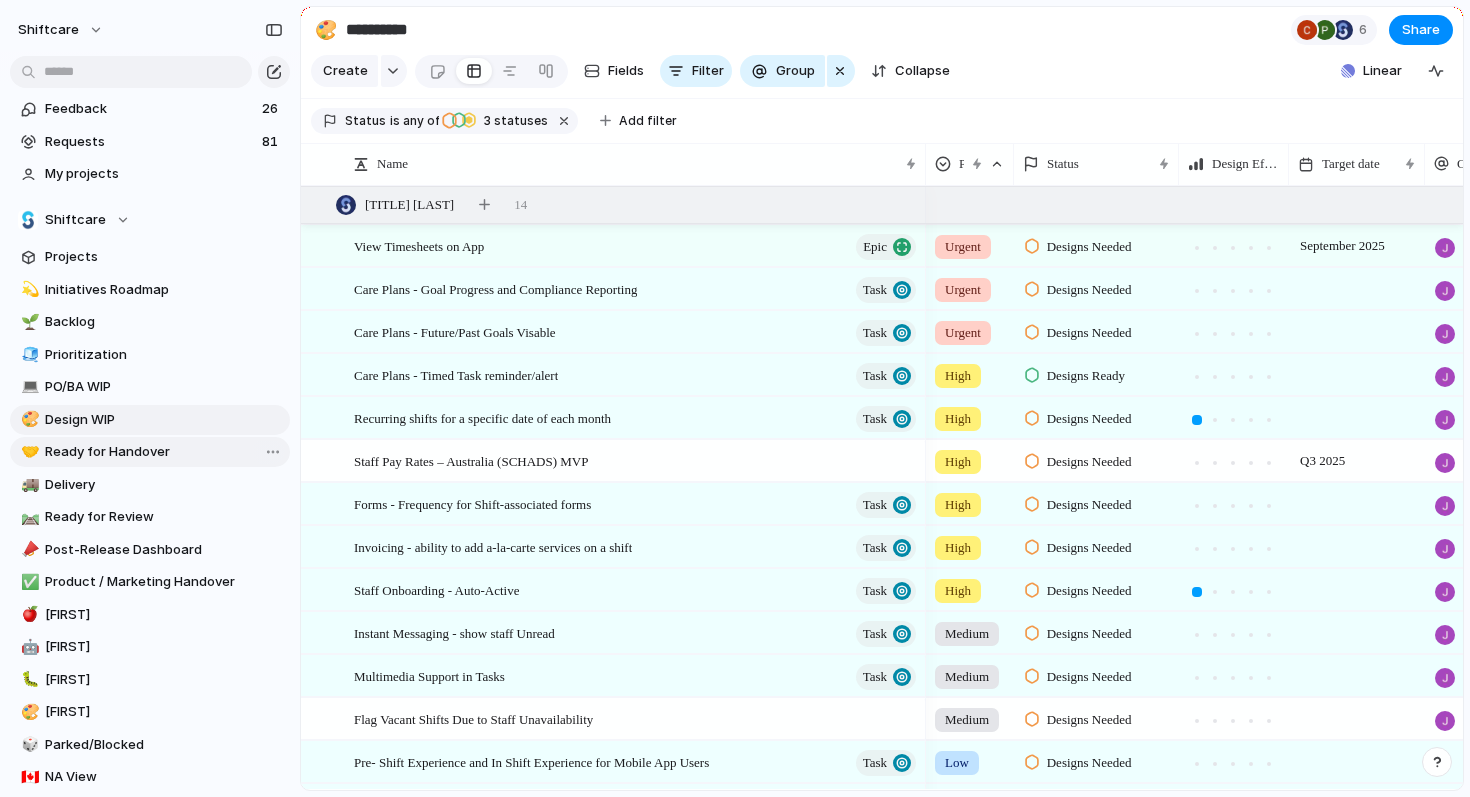 click on "Ready for Handover" at bounding box center [164, 452] 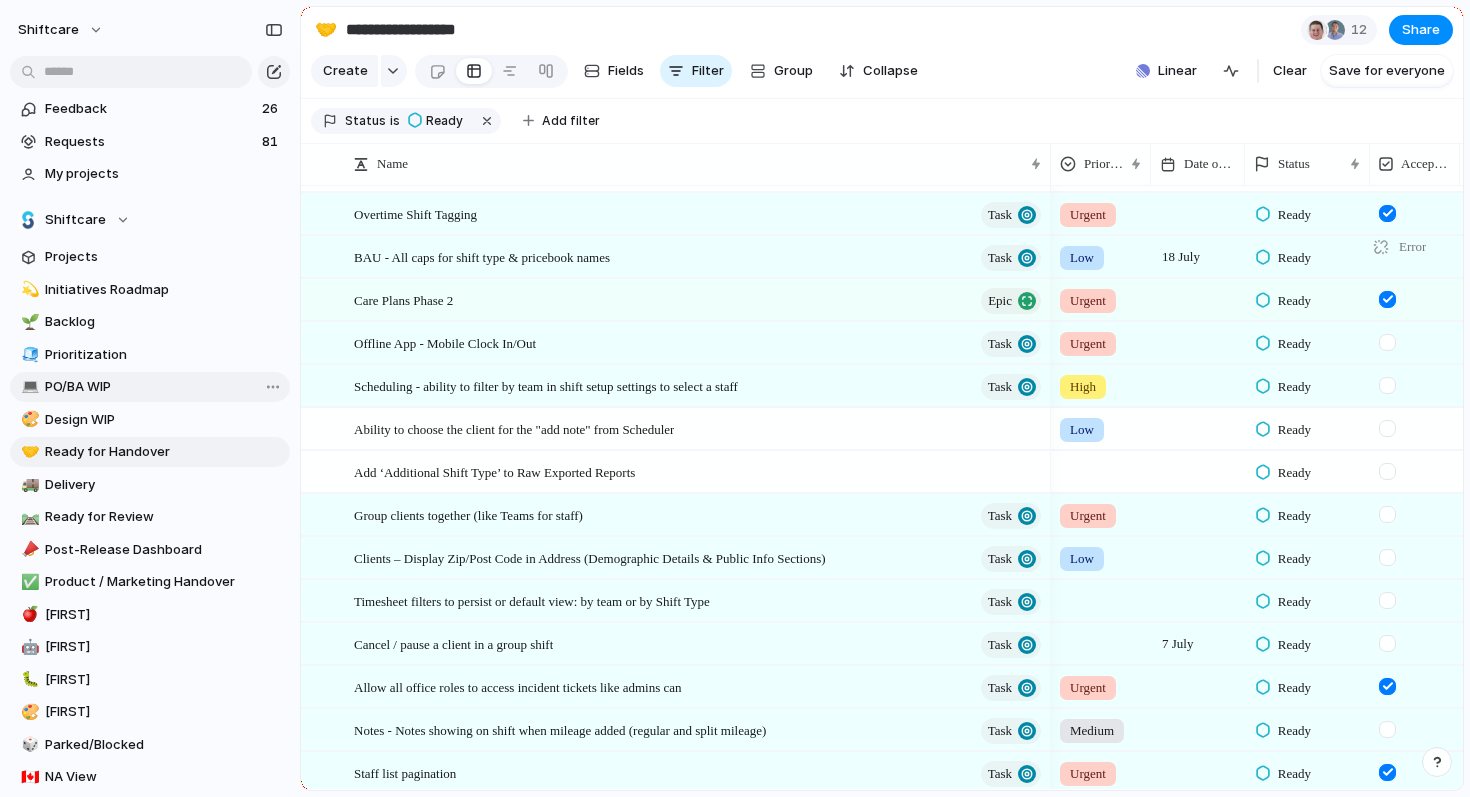 click on "PO/BA WIP" at bounding box center [164, 387] 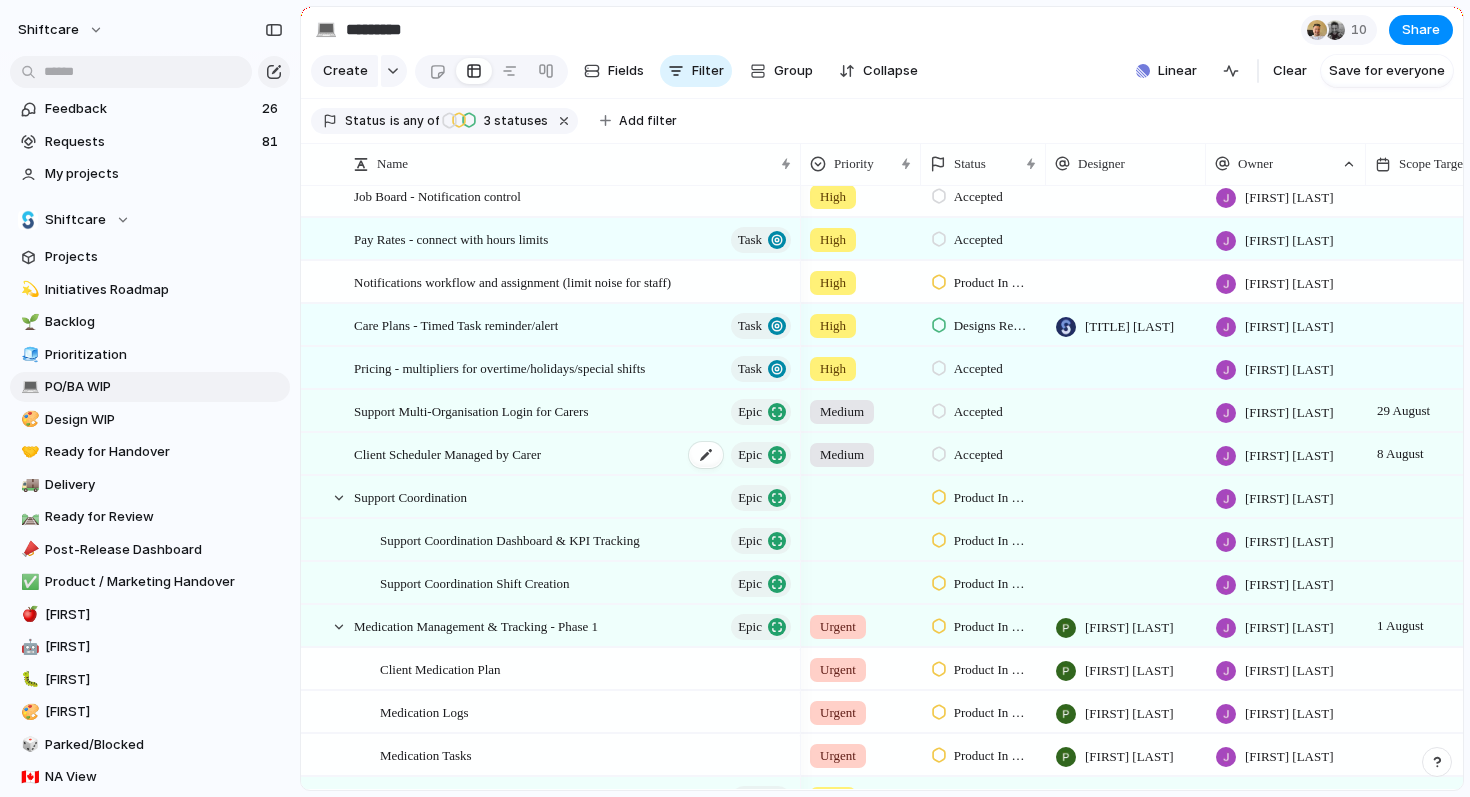 scroll, scrollTop: 1534, scrollLeft: 0, axis: vertical 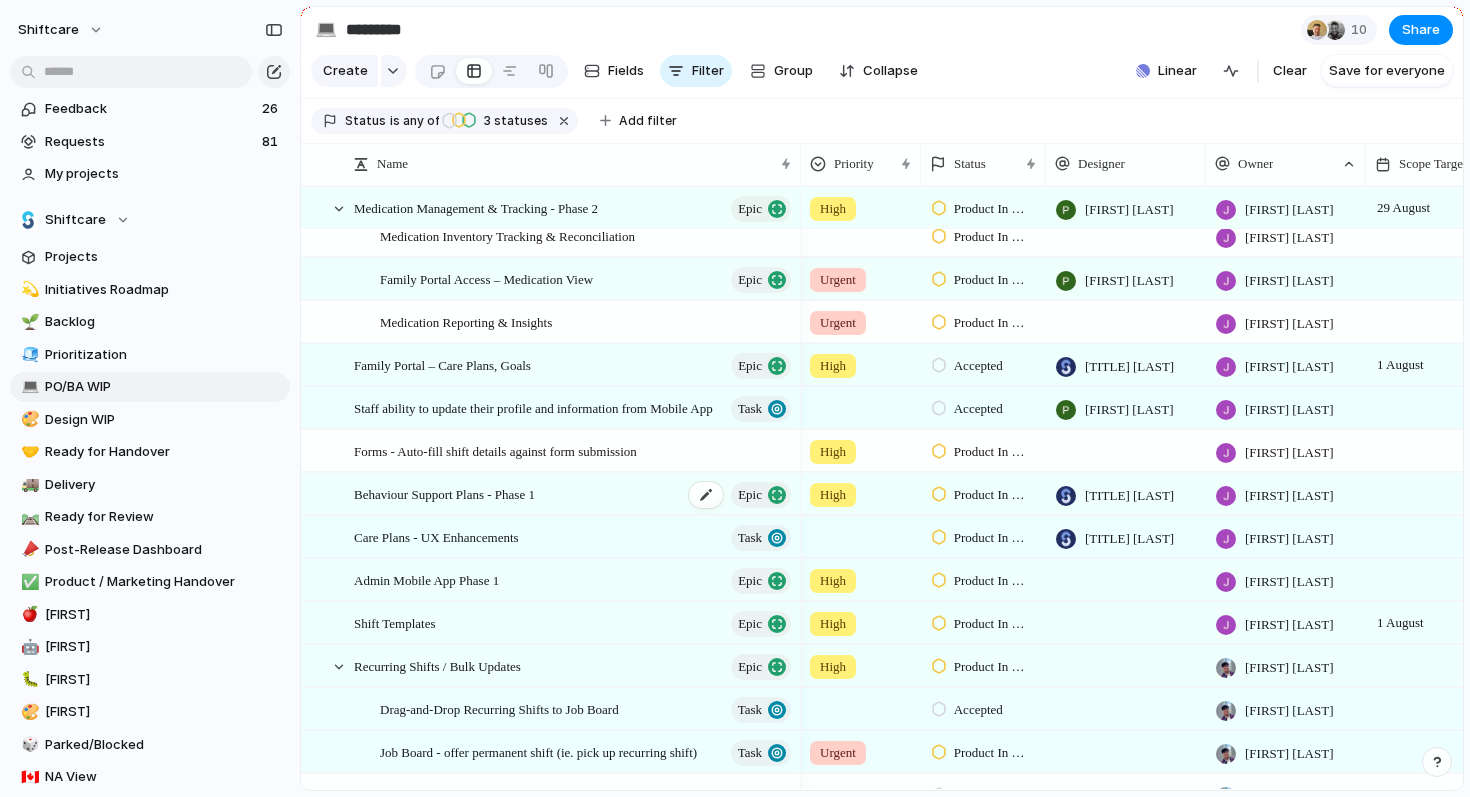 click on "Behaviour Support Plans - Phase 1" at bounding box center [444, 493] 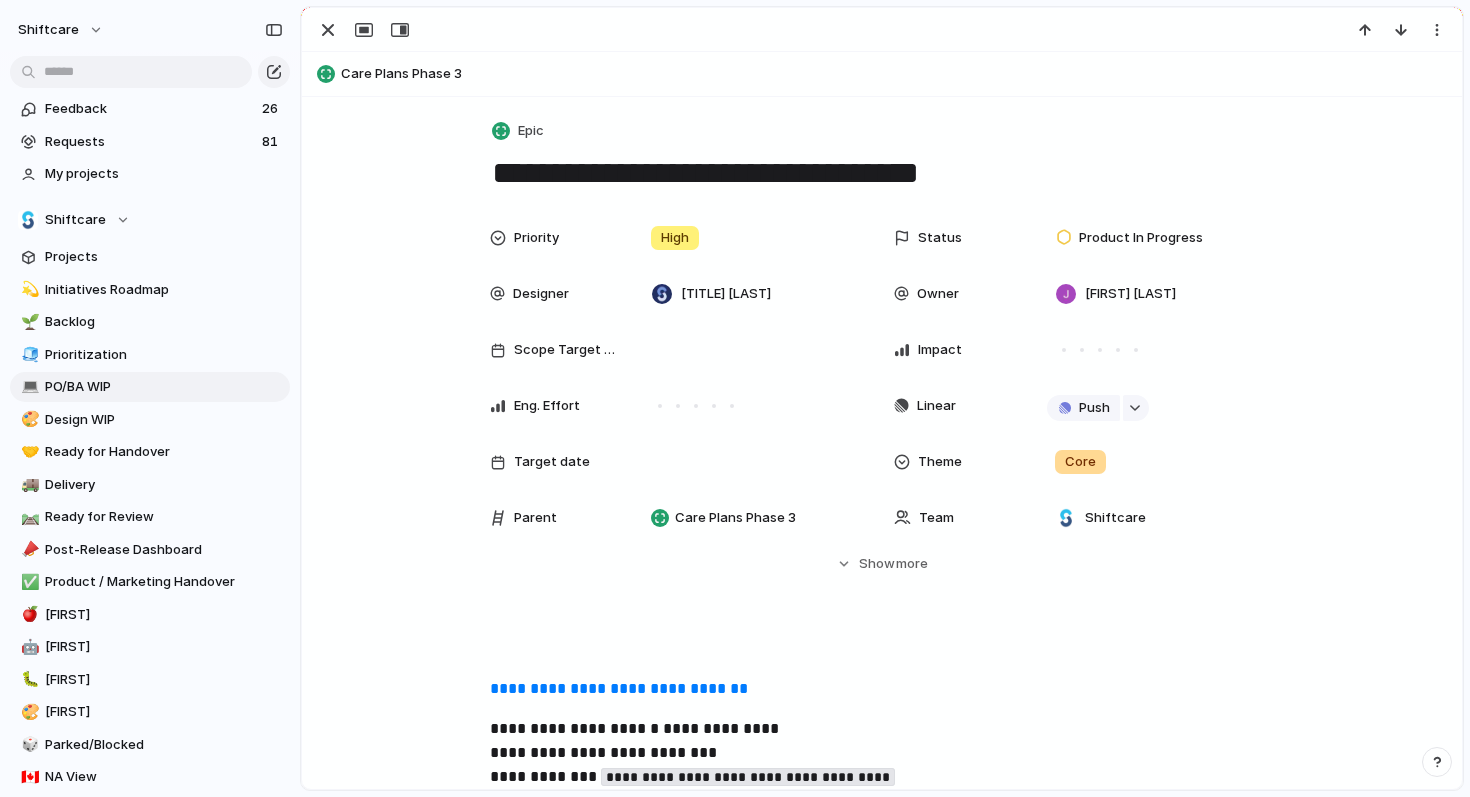 click on "Priority High Status Product In Progress           Designer [TITLE] [LAST]           Owner [FIRST] [LAST] Scope Target Date Impact Eng. Effort Linear Push Target date Theme Core Parent Care Plans Phase 3 Team Shiftcare Start date Last changed 7 August Created at 4 August           Created by [FIRST] [LAST]   Estimate (weeks) Design ready Feedback Customer No  Customer Date of handover Figma file Category Product Area Release Phase Markets Marketing Status CS Status Engineering team           Engineering owner Release Date Accepted by Engineering Design Effort Plan Tiers Marketing needed Hide Show more" at bounding box center [882, 396] 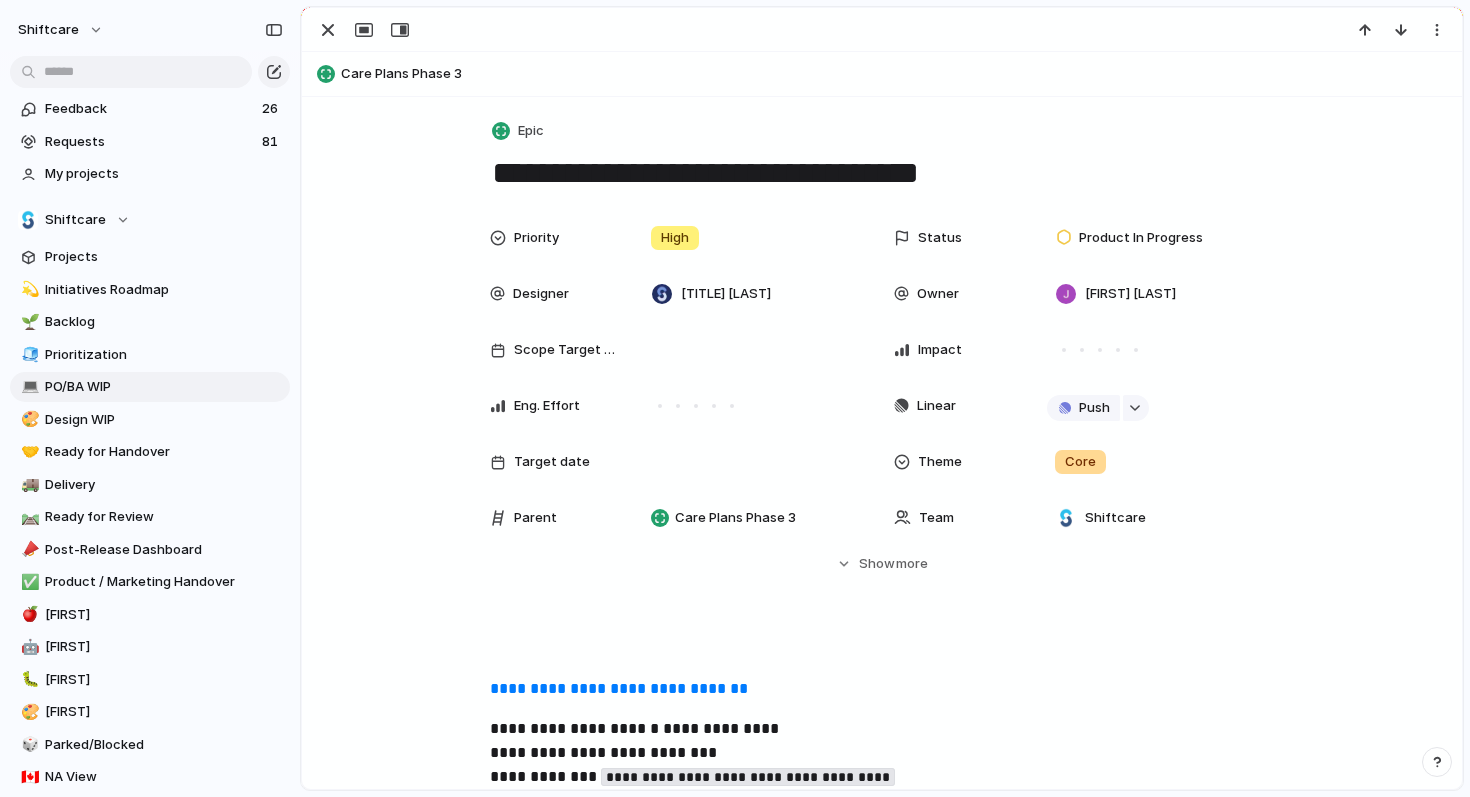 click on "**********" at bounding box center [882, 173] 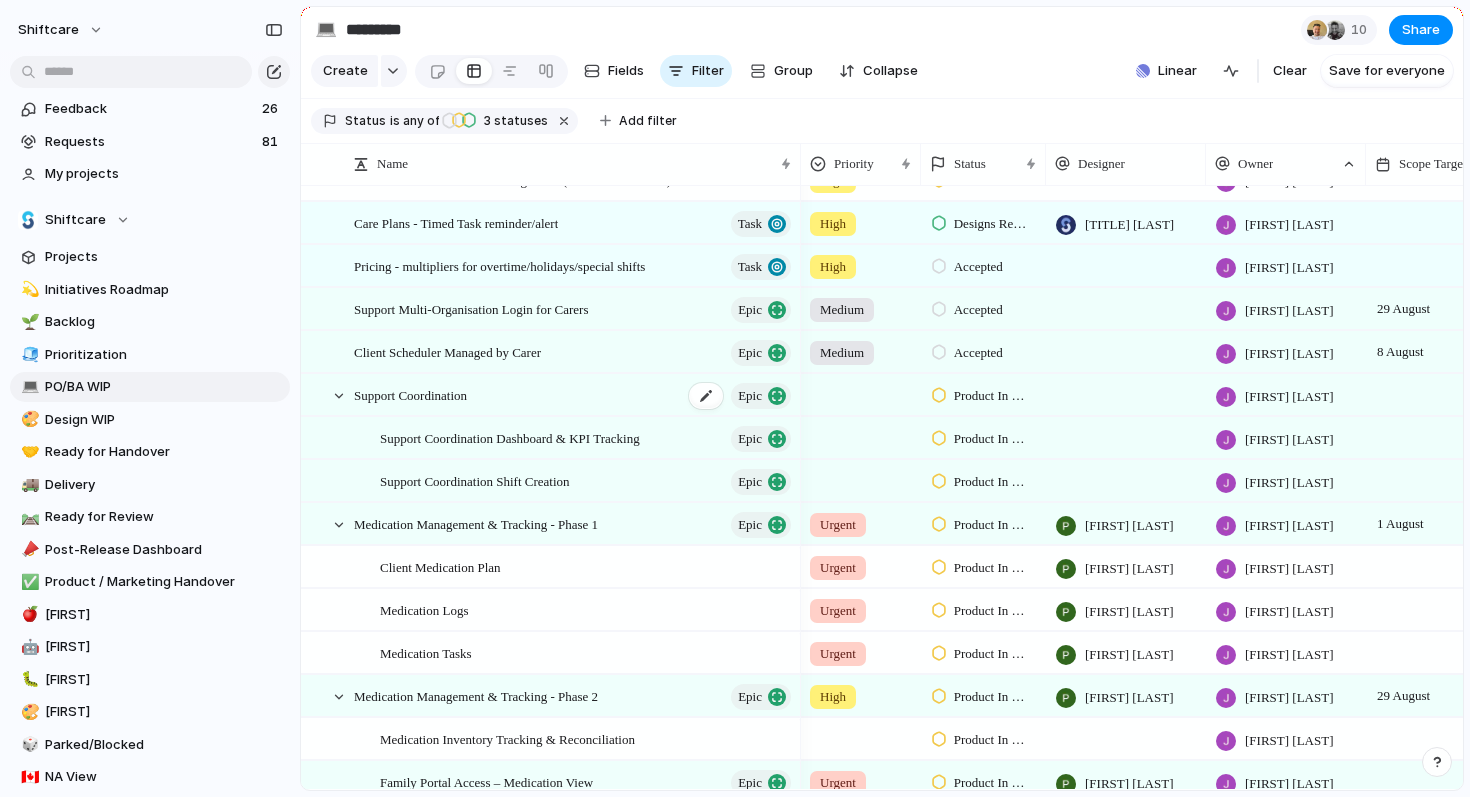 click on "Support Coordination" at bounding box center [410, 394] 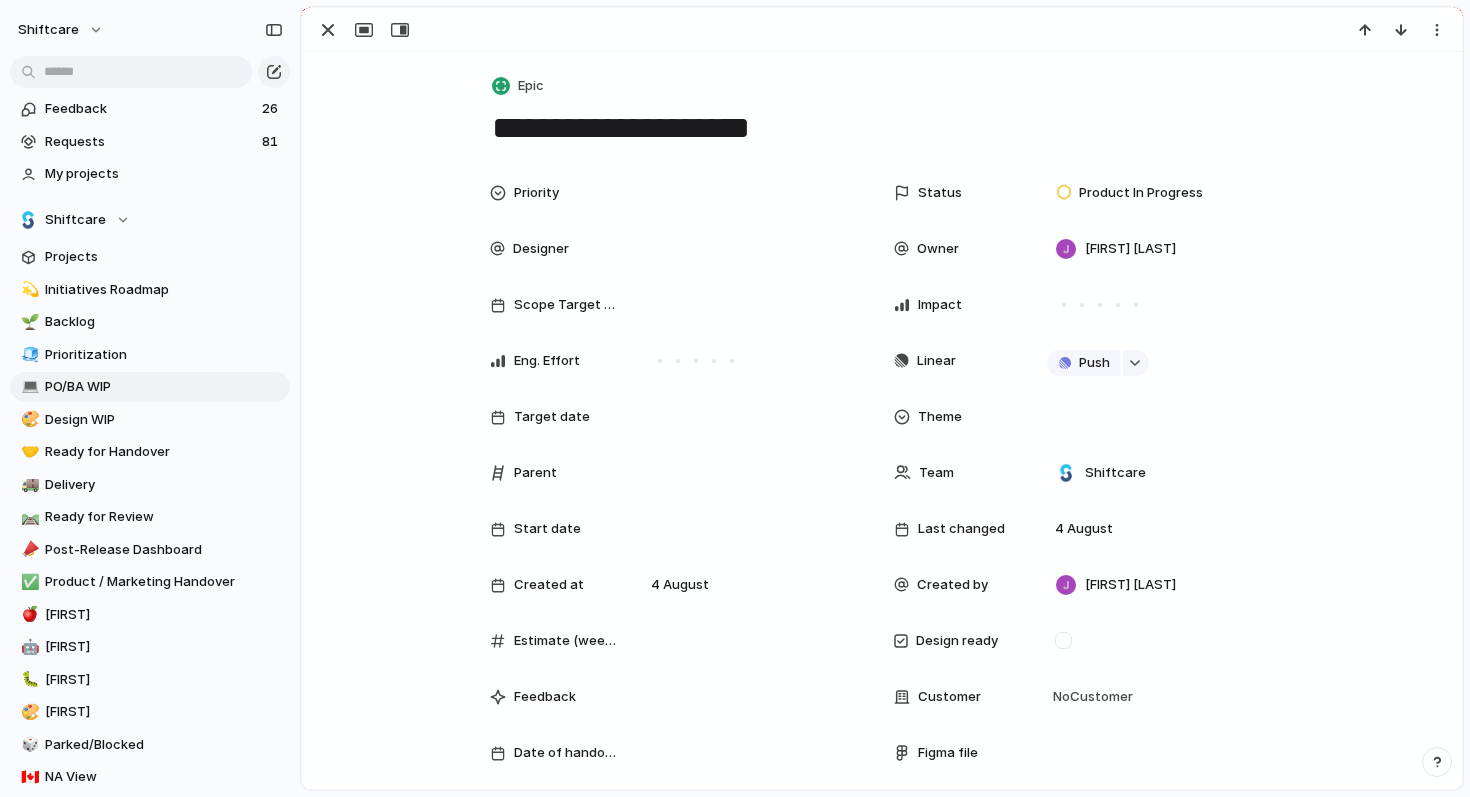 click on "Priority Status Product In Progress           Designer           Owner [FIRST] [LAST] Scope Target Date Impact Eng. Effort Linear Push Target date Theme Parent Team Shiftcare Start date Last changed 4 August Created at 4 August           Created by [FIRST] [LAST]   Estimate (weeks) Design ready Feedback Customer No  Customer Date of handover Figma file Category Product Area Release Phase Markets Marketing Status CS Status Engineering team           Engineering owner Release Date Accepted by Engineering Design Effort Plan Tiers Marketing needed Hide Show more" at bounding box center [882, 687] 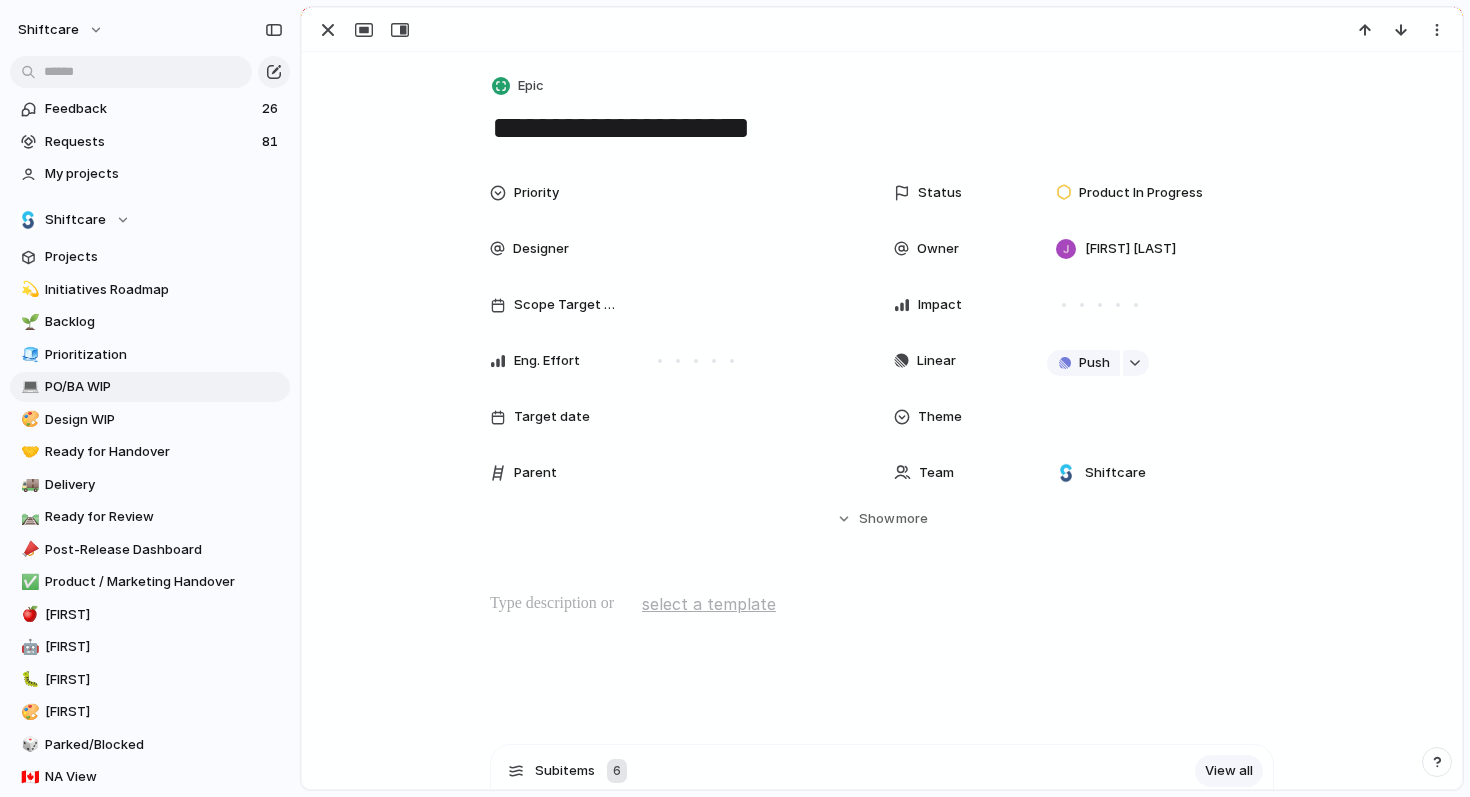 click on "**********" at bounding box center [882, 128] 